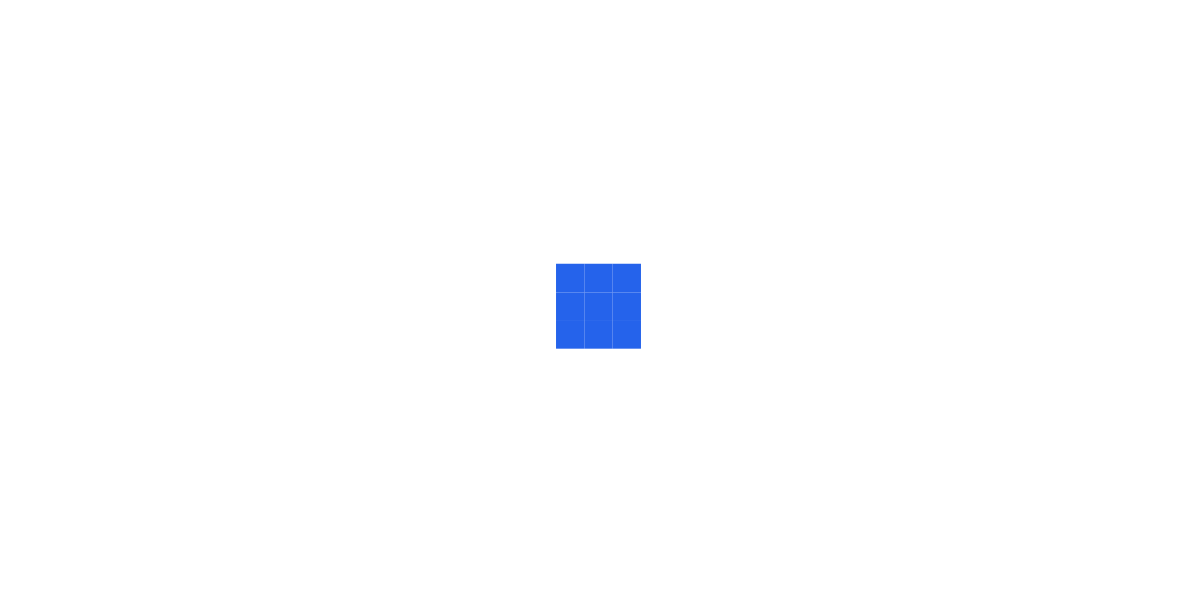 scroll, scrollTop: 0, scrollLeft: 0, axis: both 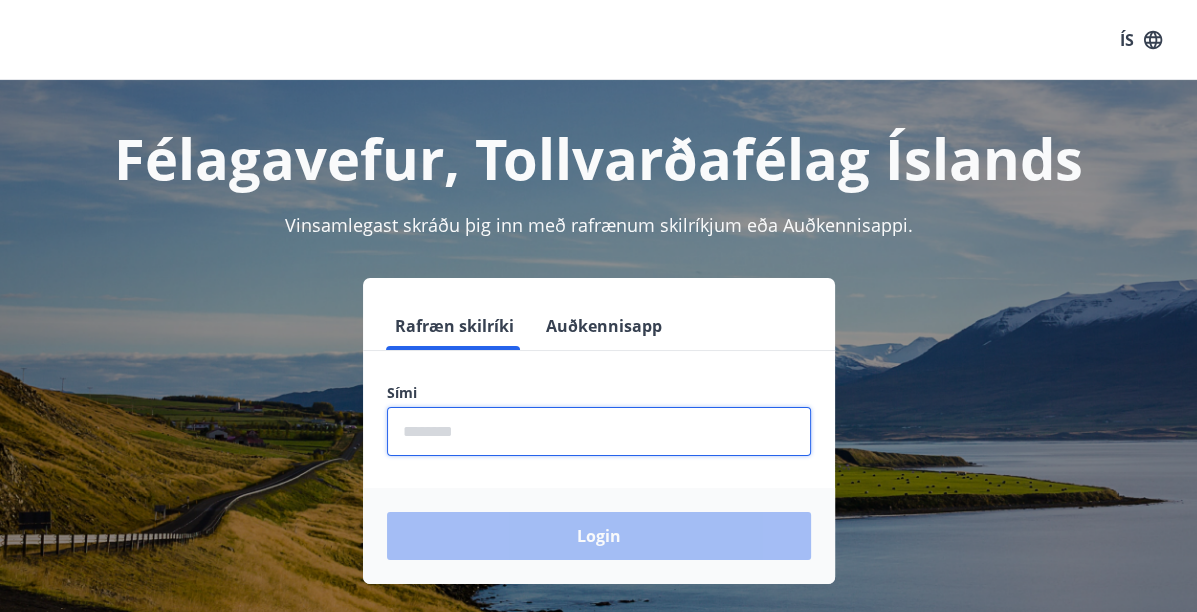 click at bounding box center (599, 431) 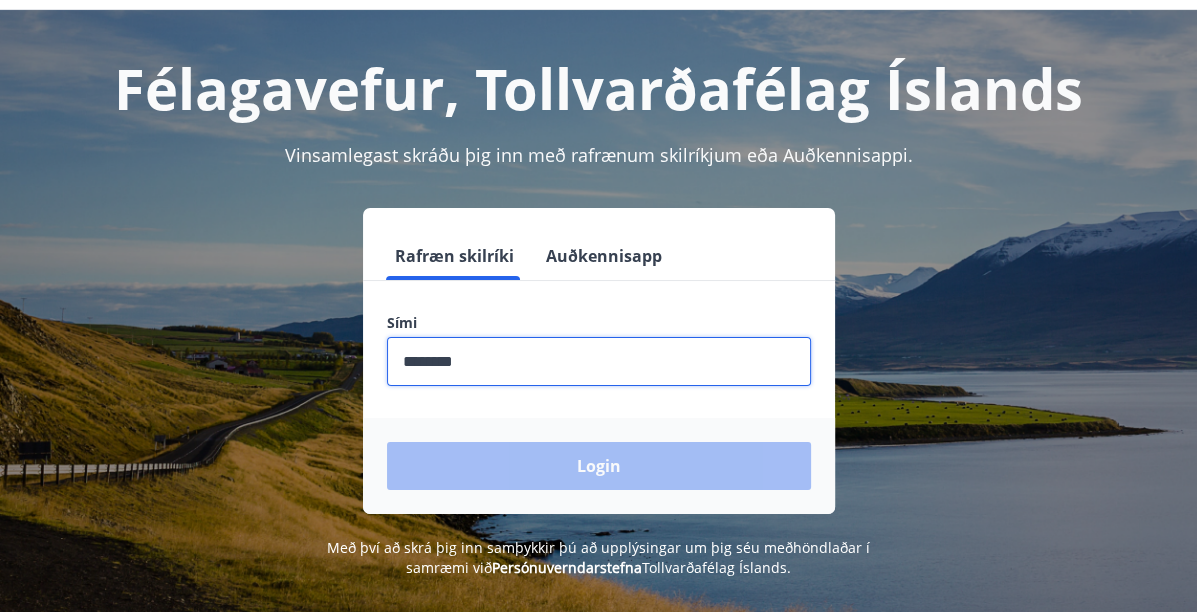 scroll, scrollTop: 100, scrollLeft: 0, axis: vertical 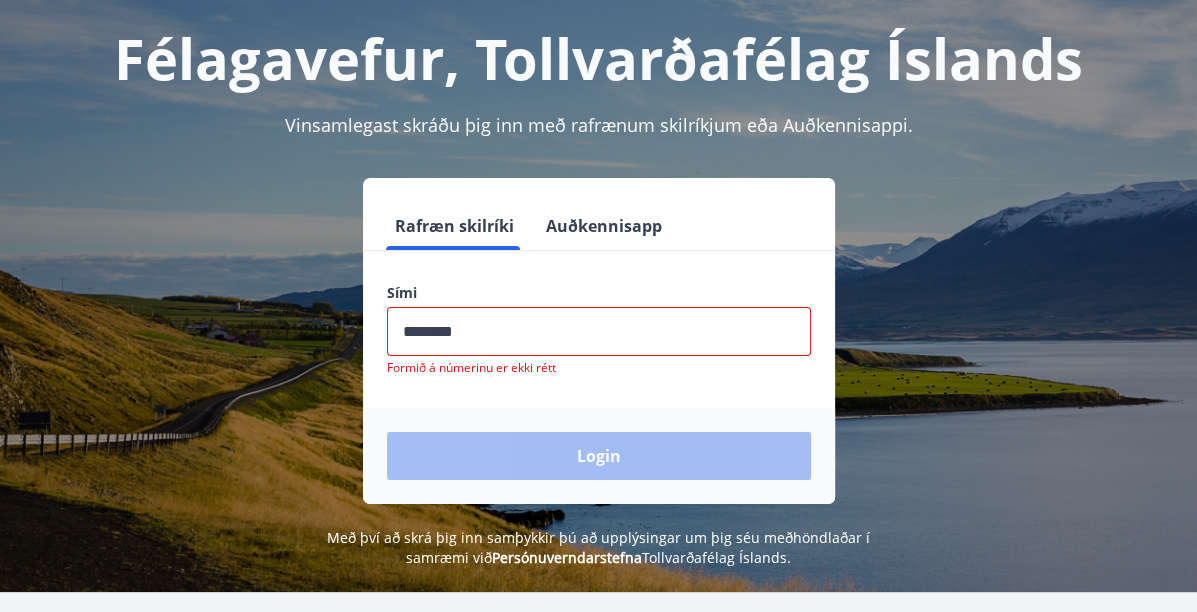 click on "Login" at bounding box center [599, 456] 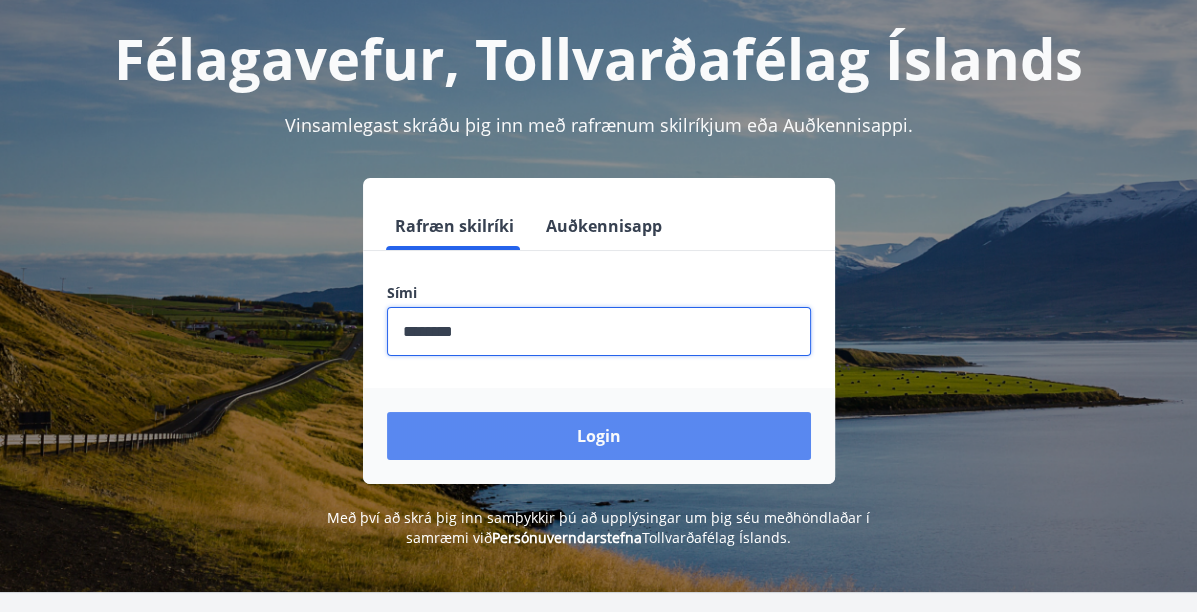type on "********" 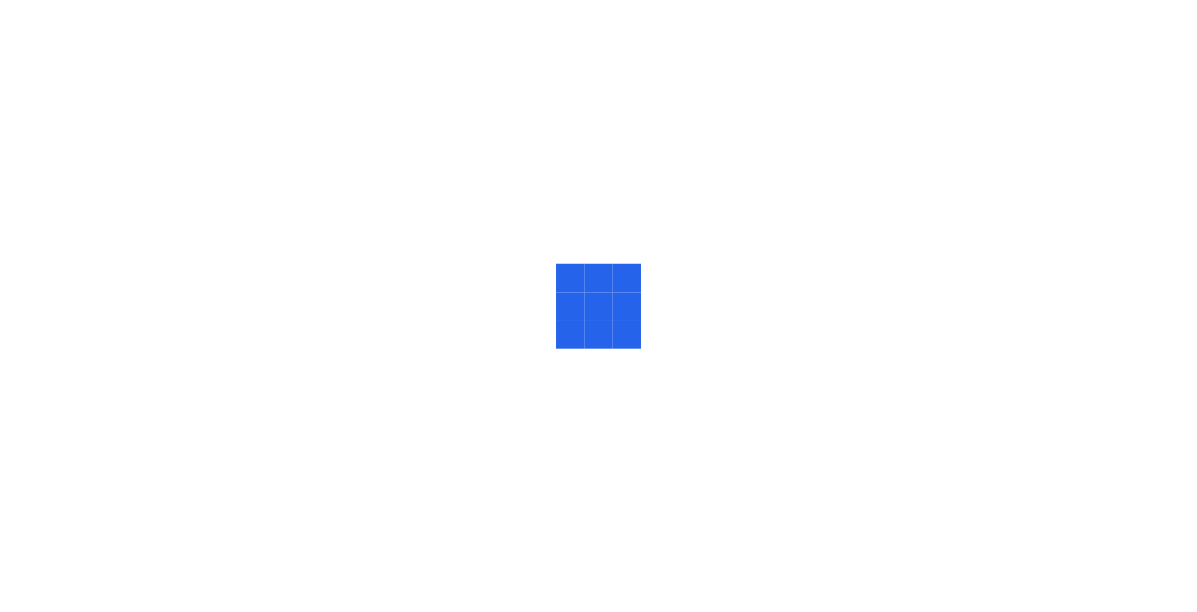 scroll, scrollTop: 0, scrollLeft: 0, axis: both 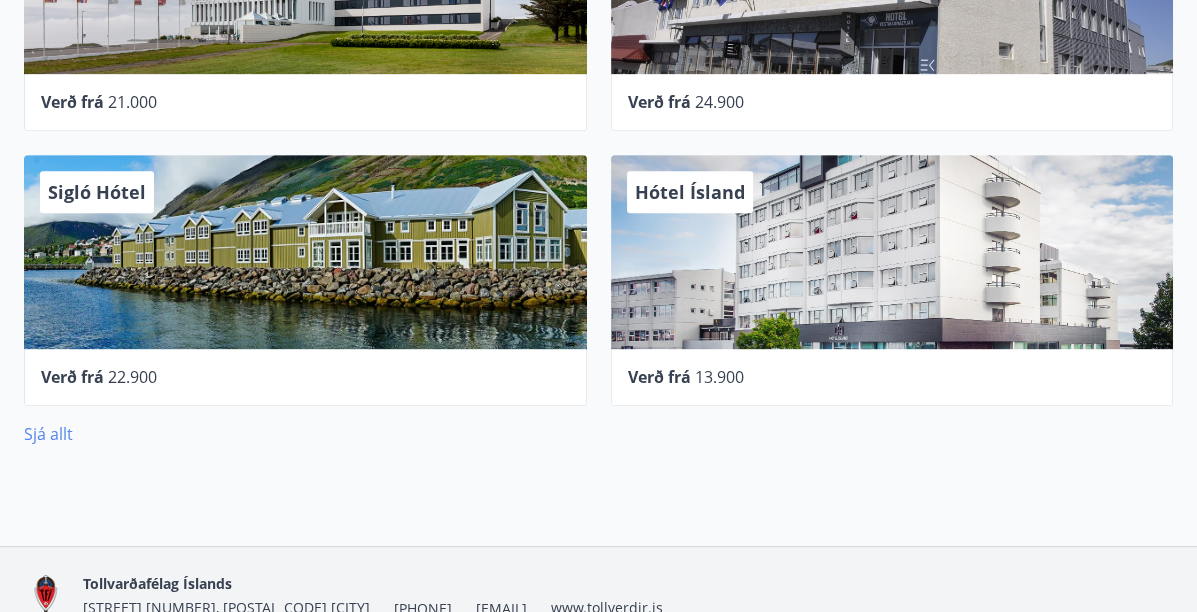 click on "Sjá allt" at bounding box center (48, 434) 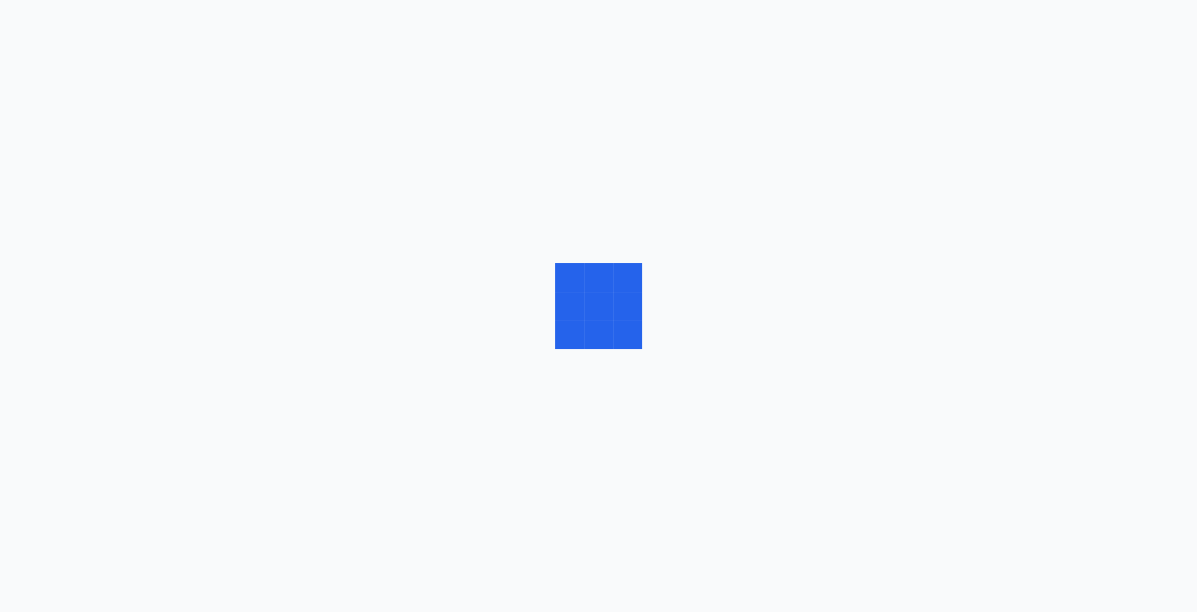 scroll, scrollTop: 0, scrollLeft: 0, axis: both 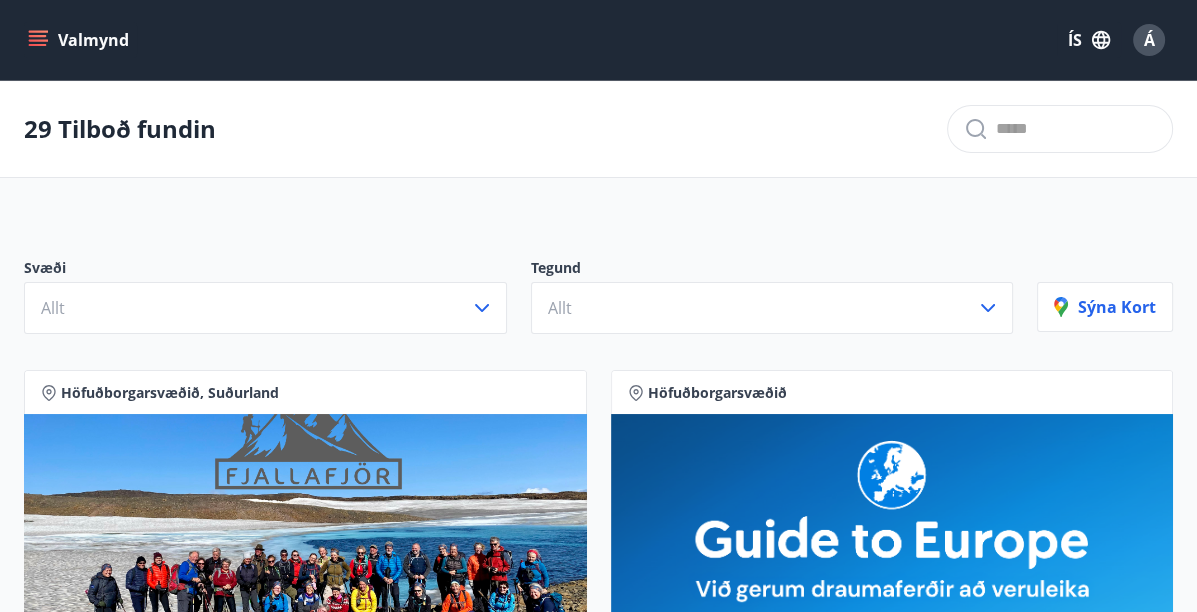 click 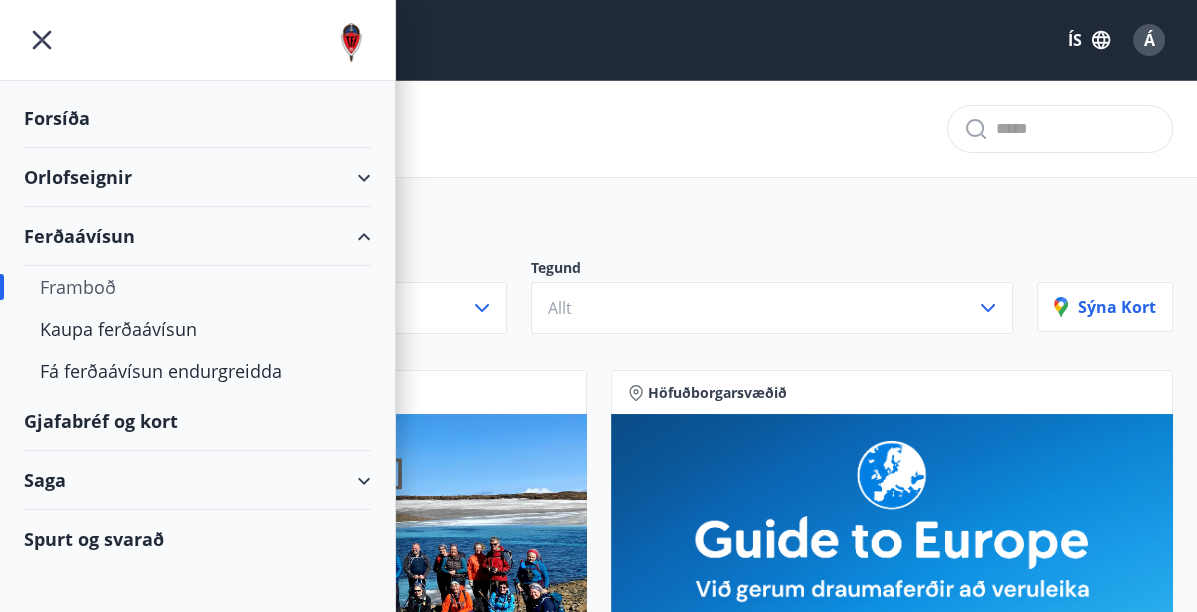 click on "Orlofseignir" at bounding box center (197, 177) 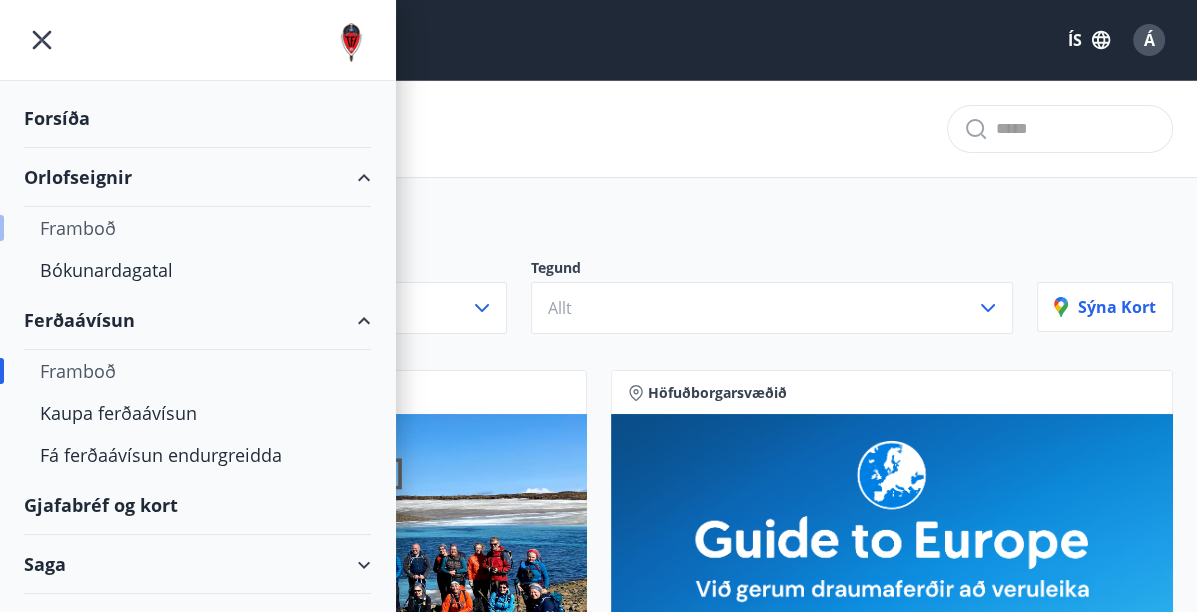 click on "Framboð" at bounding box center (197, 228) 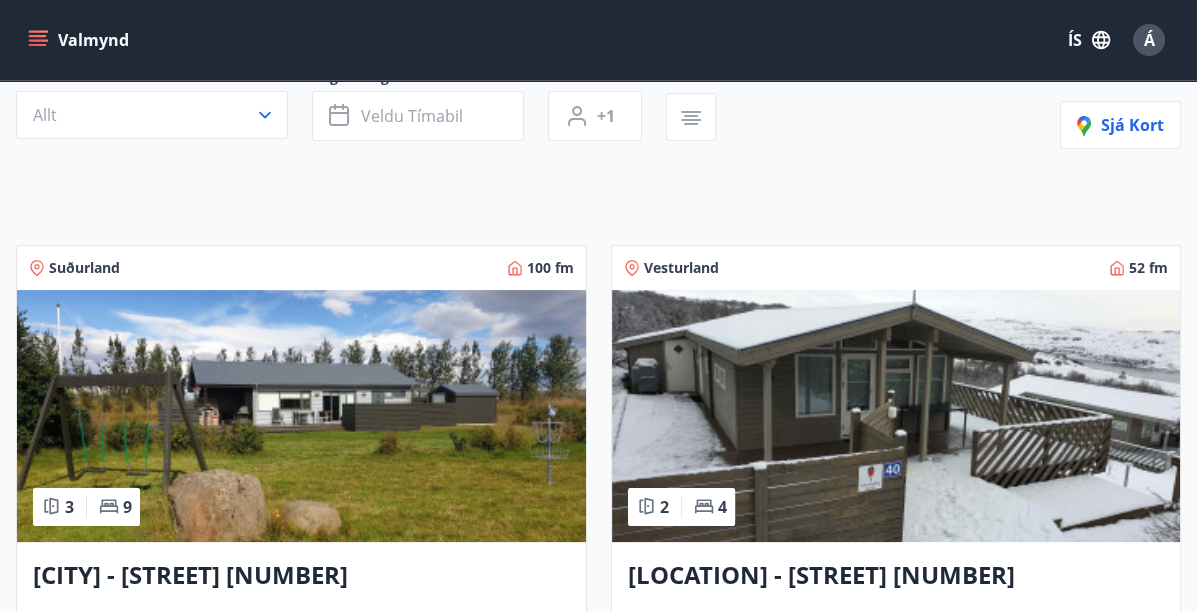scroll, scrollTop: 200, scrollLeft: 0, axis: vertical 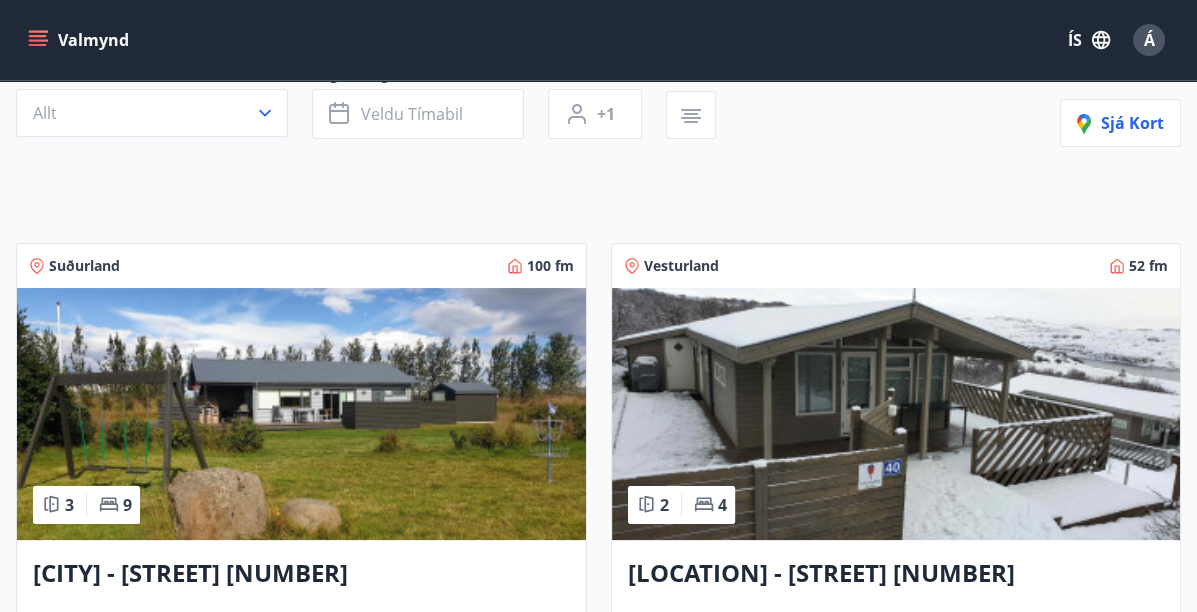 click at bounding box center [301, 414] 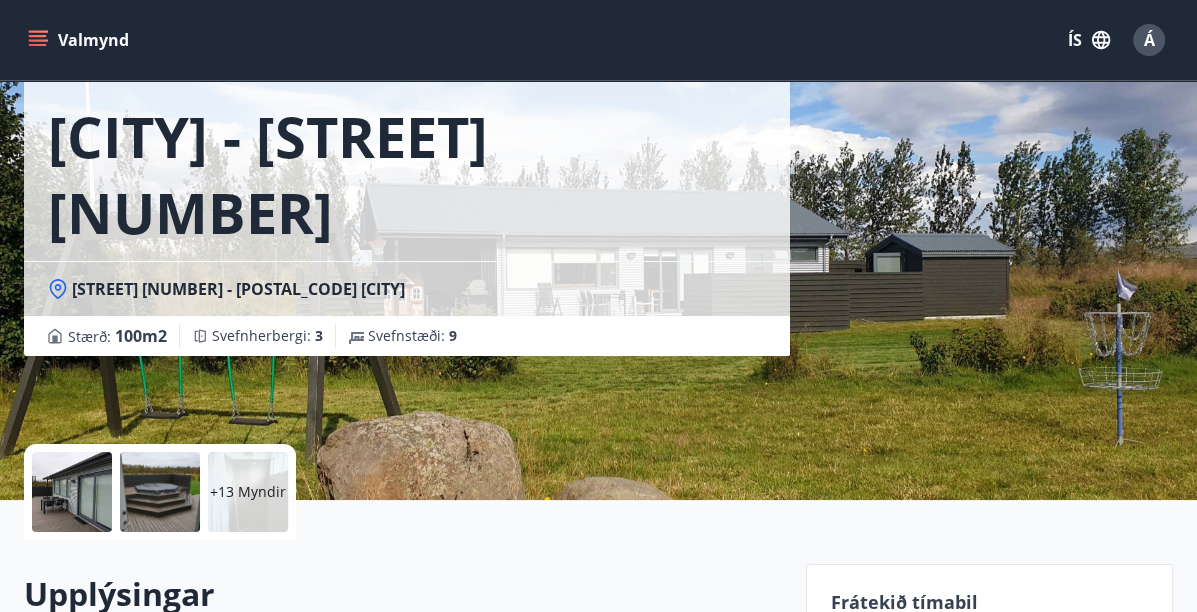 scroll, scrollTop: 400, scrollLeft: 0, axis: vertical 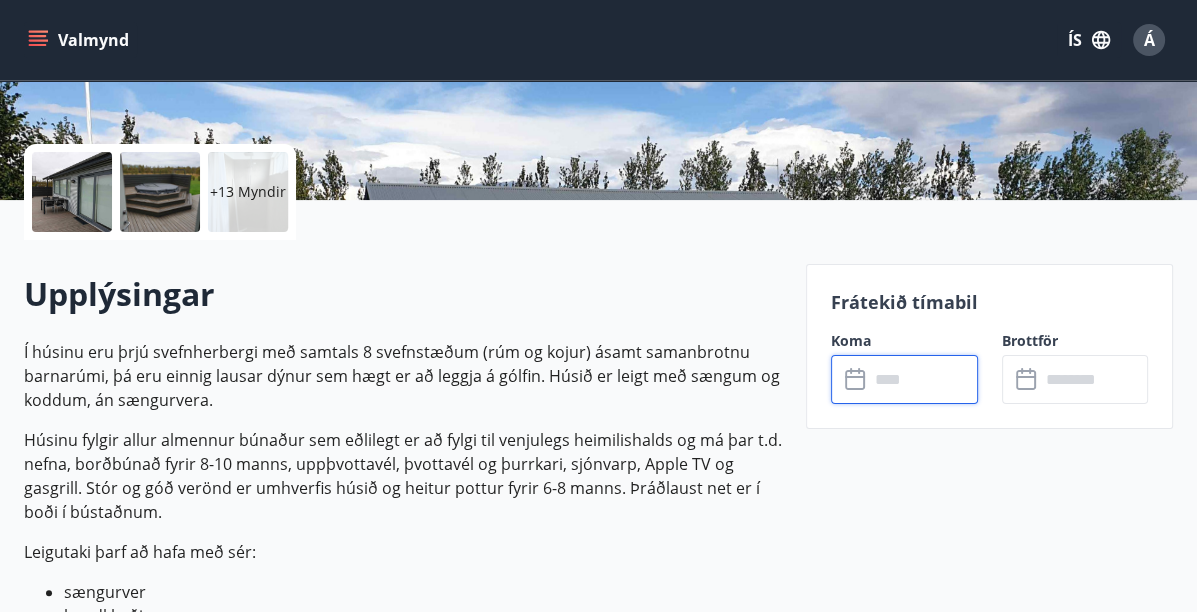click at bounding box center [923, 379] 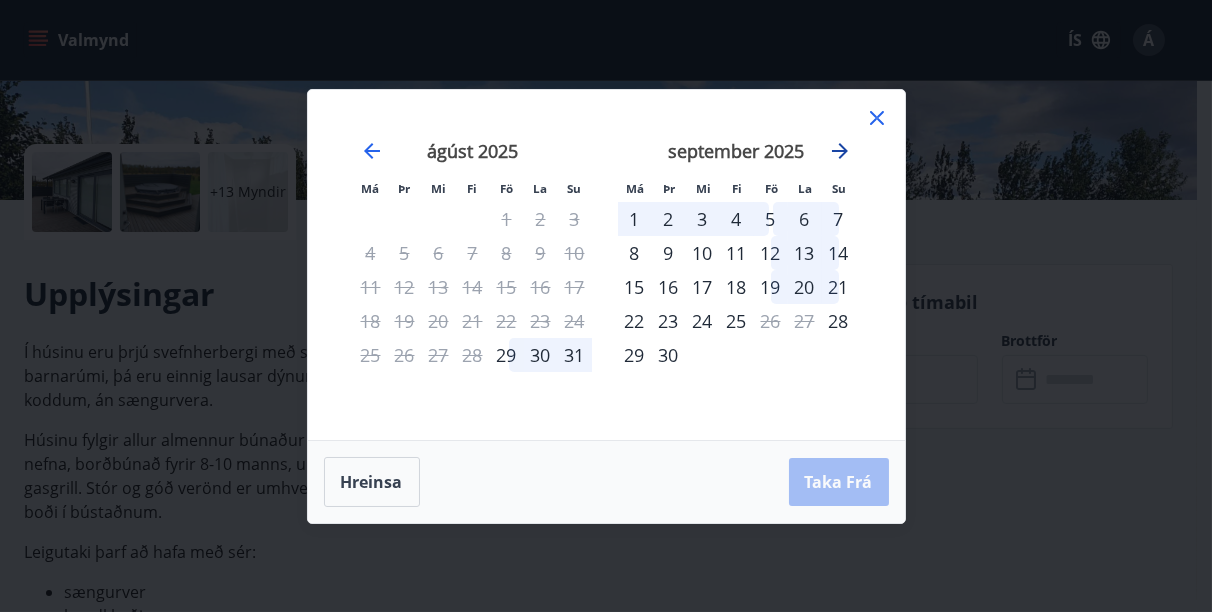 click 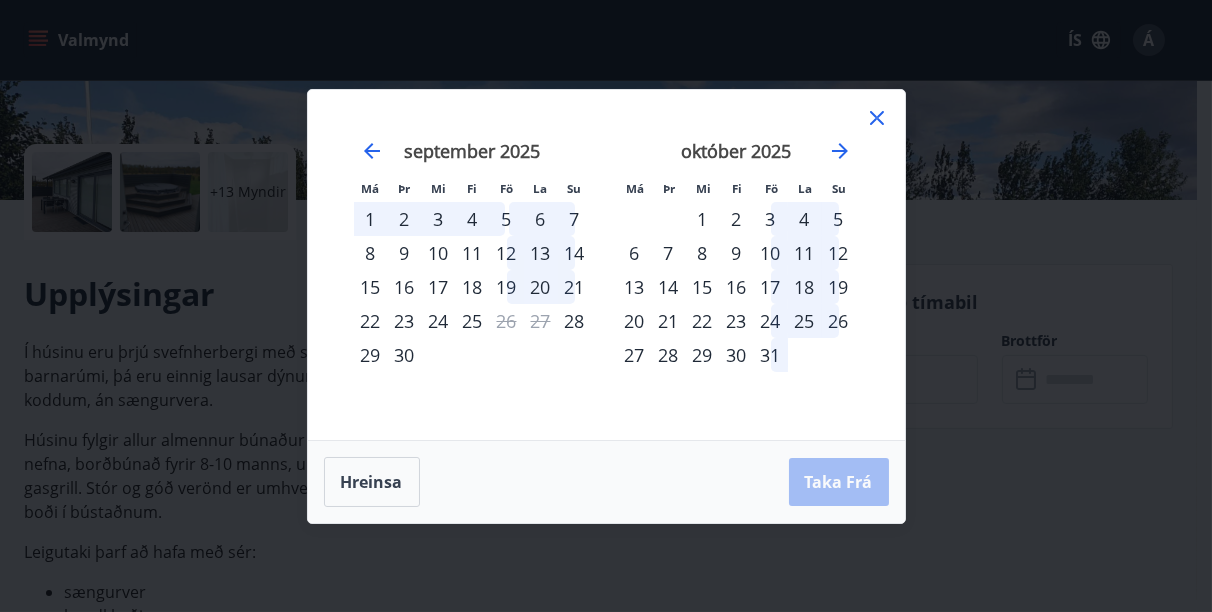 click on "9" at bounding box center [737, 253] 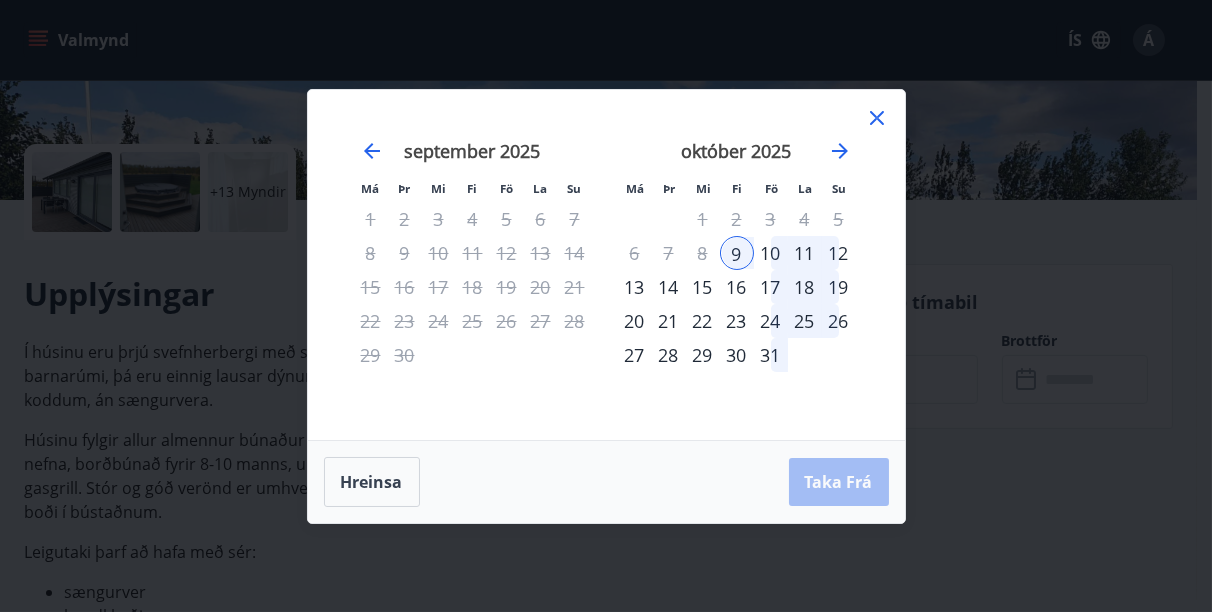 click on "12" at bounding box center (839, 253) 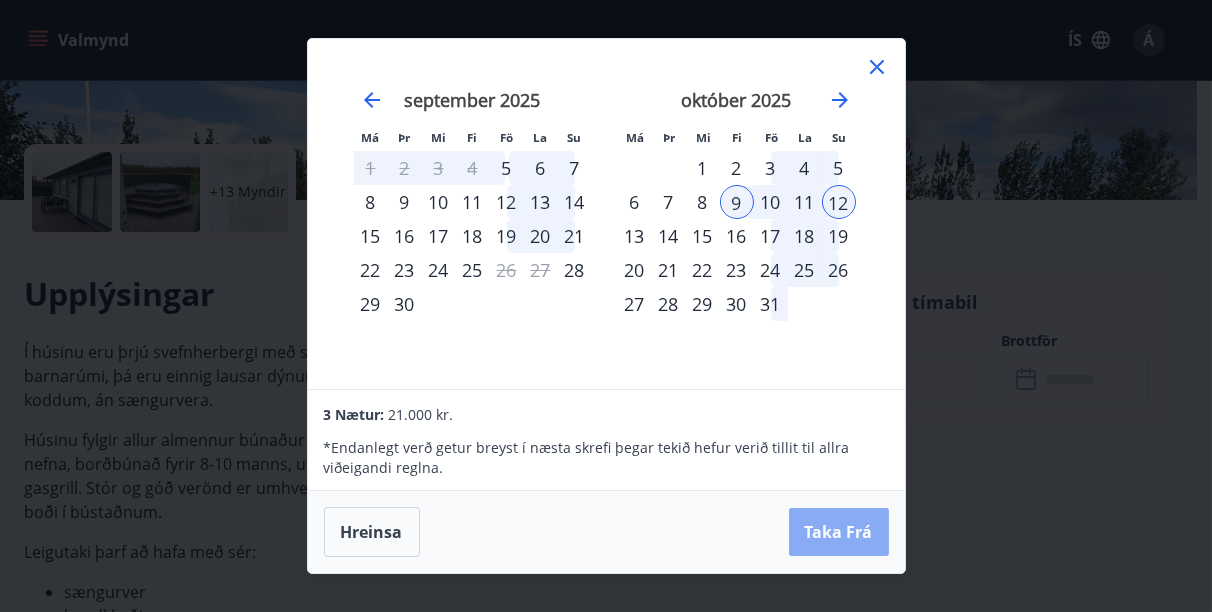 click on "Taka Frá" at bounding box center (839, 532) 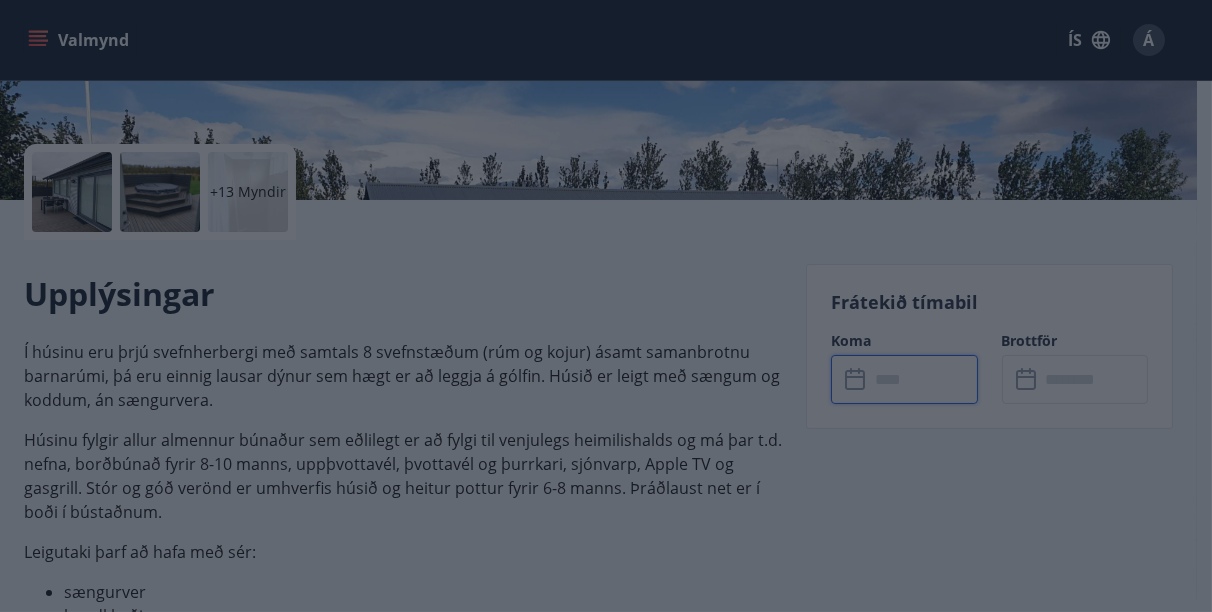 type on "******" 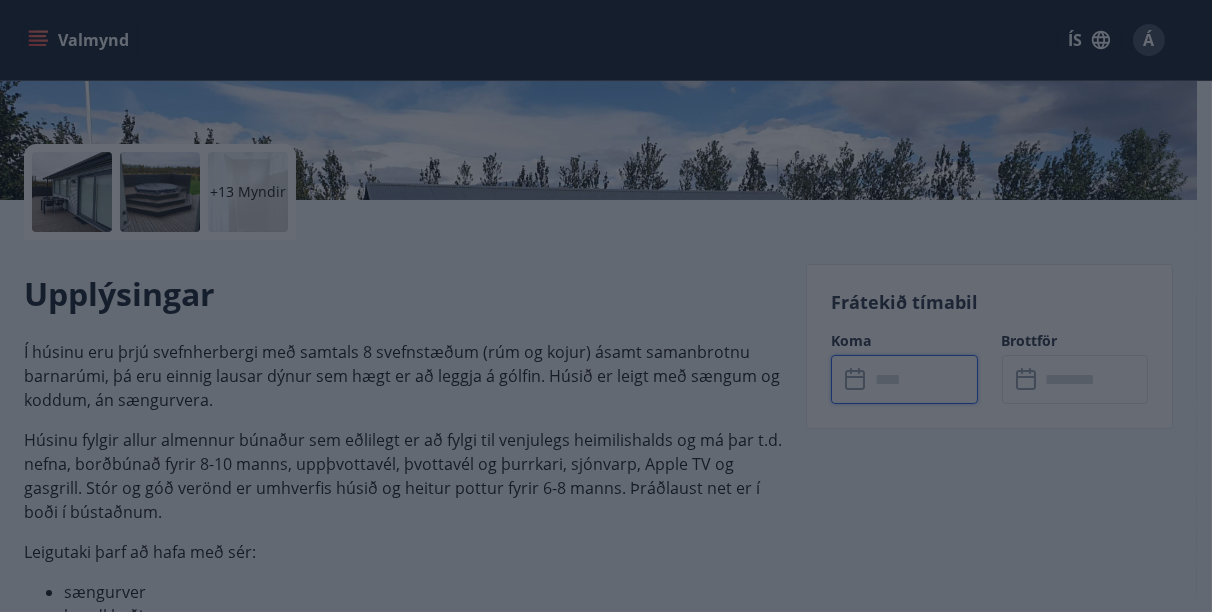 type on "******" 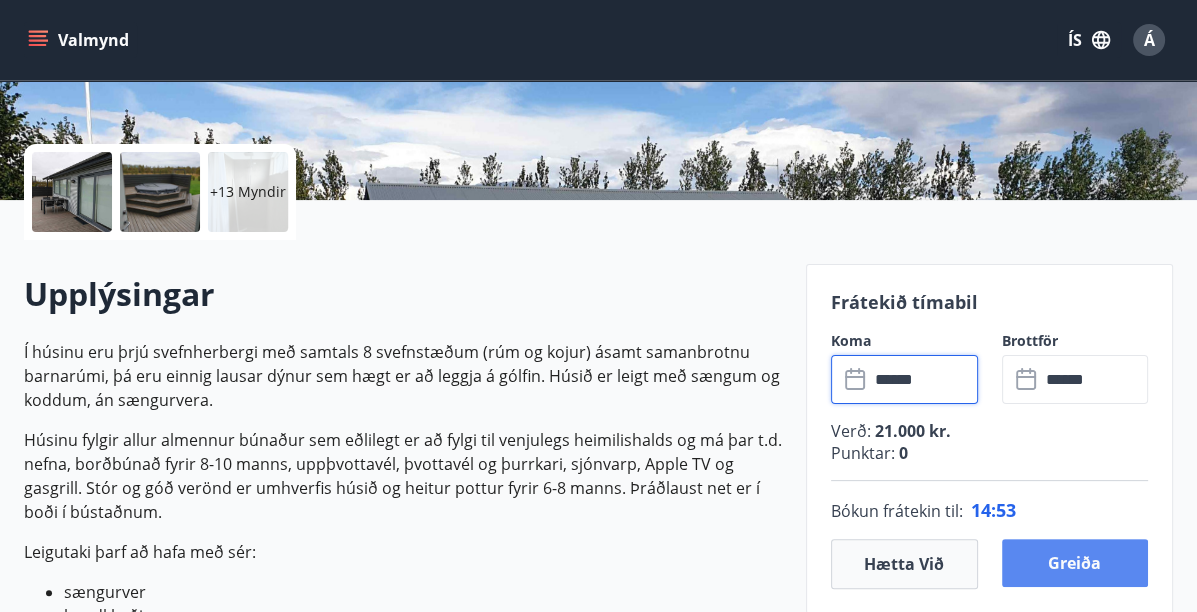 click on "Greiða" at bounding box center [1075, 563] 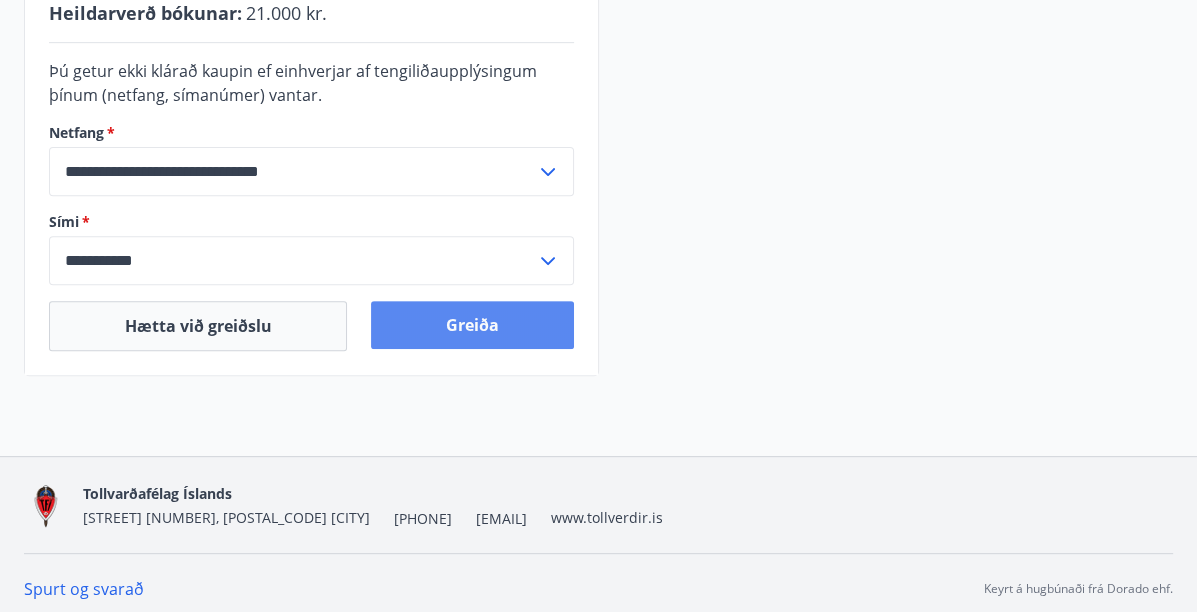 scroll, scrollTop: 681, scrollLeft: 0, axis: vertical 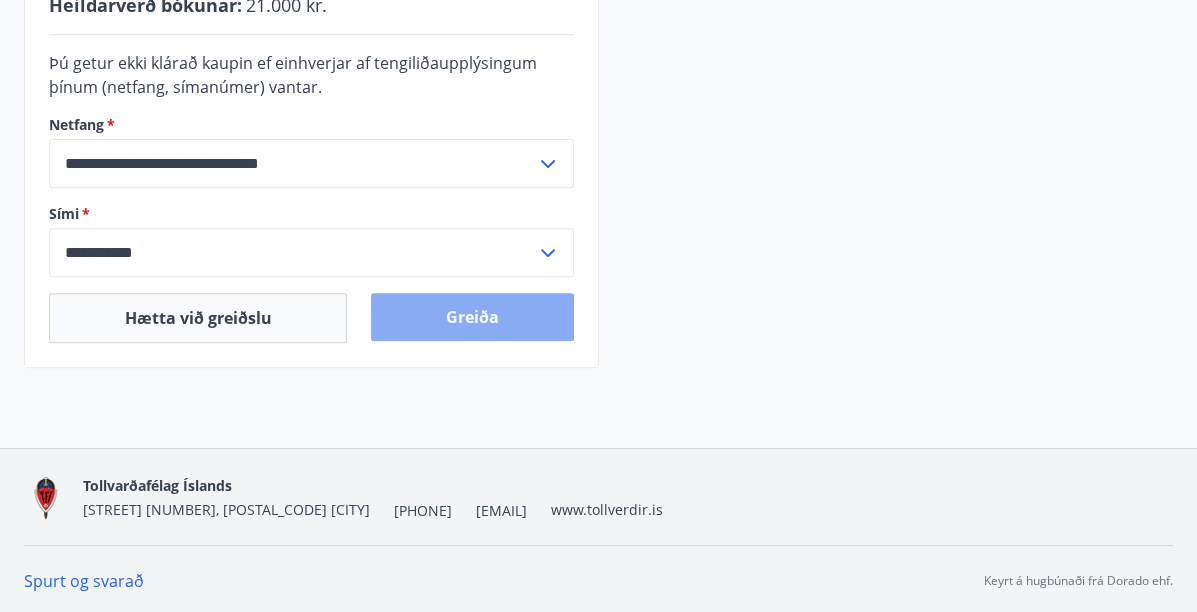 click on "Greiða" at bounding box center (472, 317) 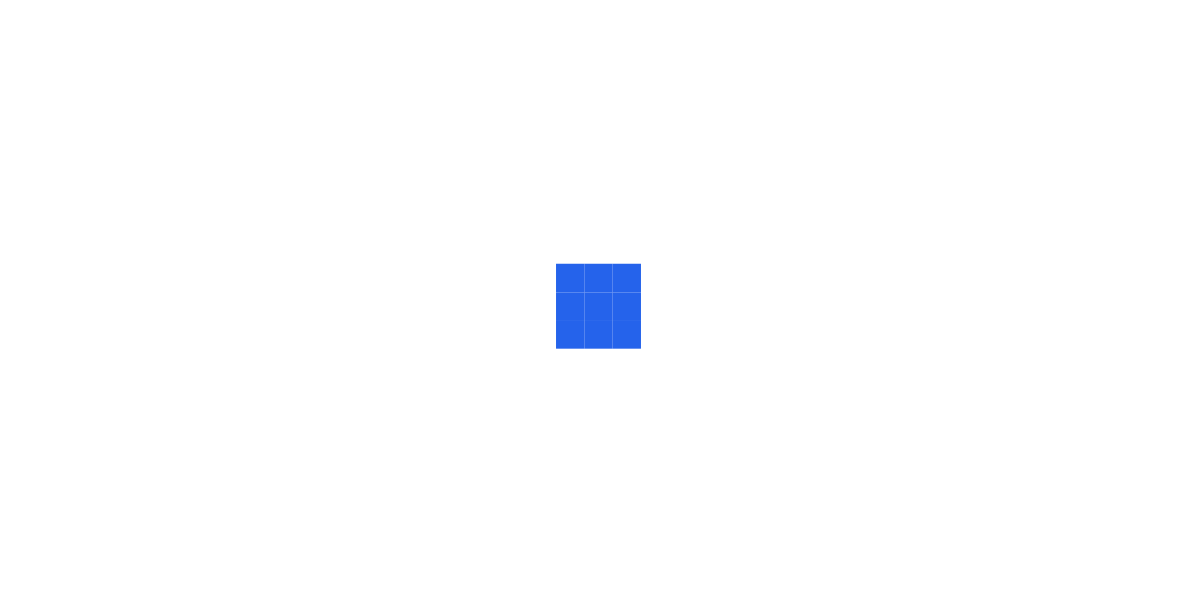 scroll, scrollTop: 0, scrollLeft: 0, axis: both 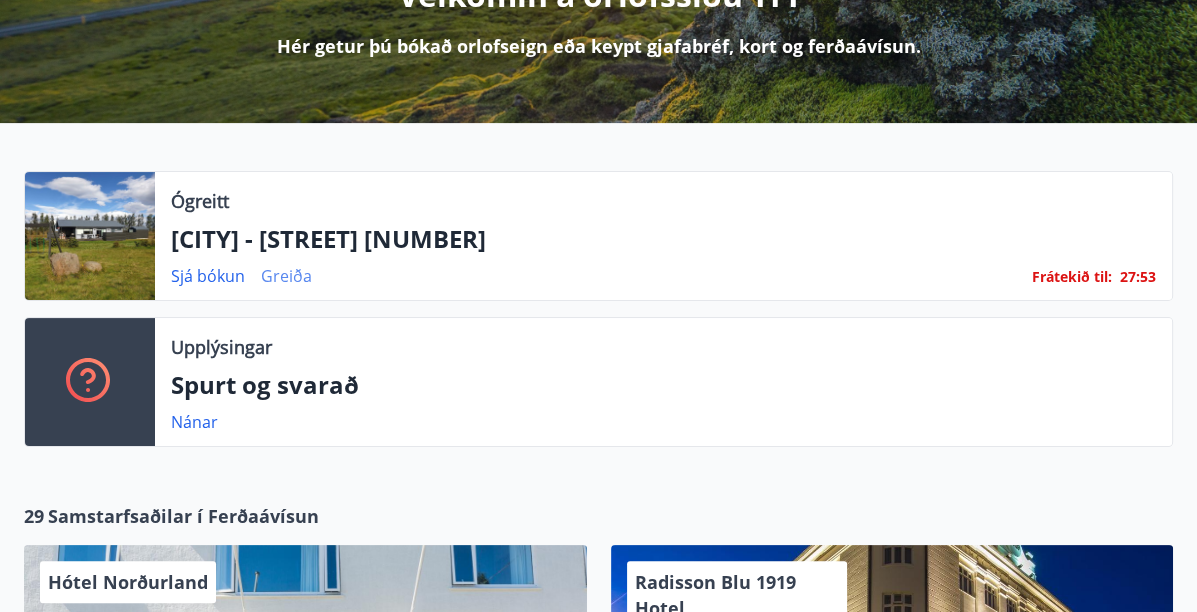 click on "Greiða" at bounding box center [286, 276] 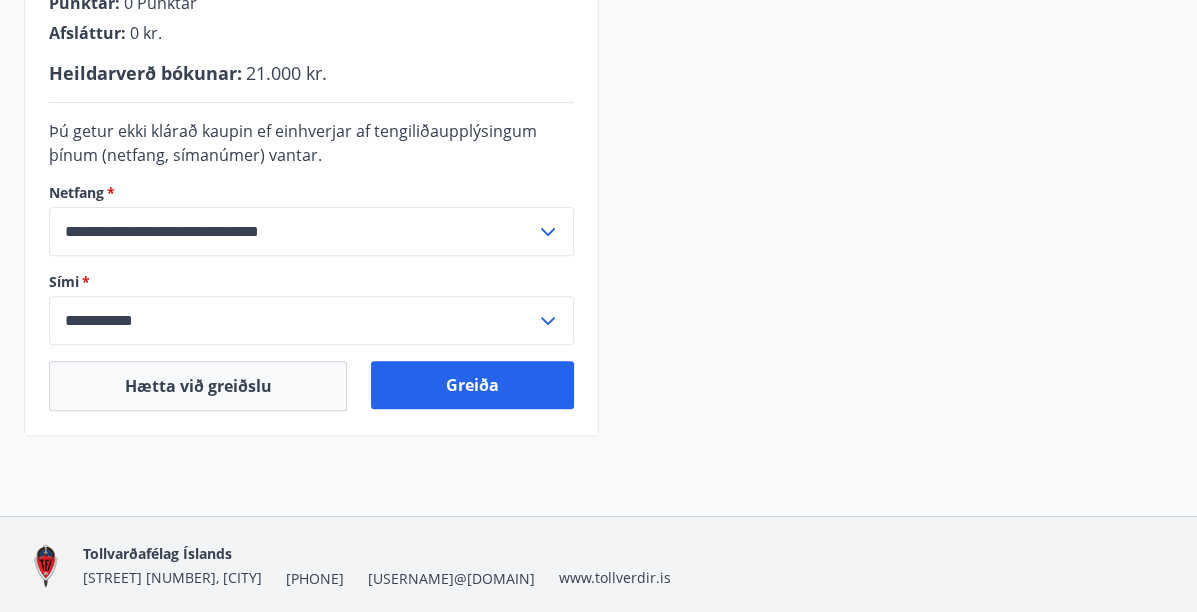 scroll, scrollTop: 681, scrollLeft: 0, axis: vertical 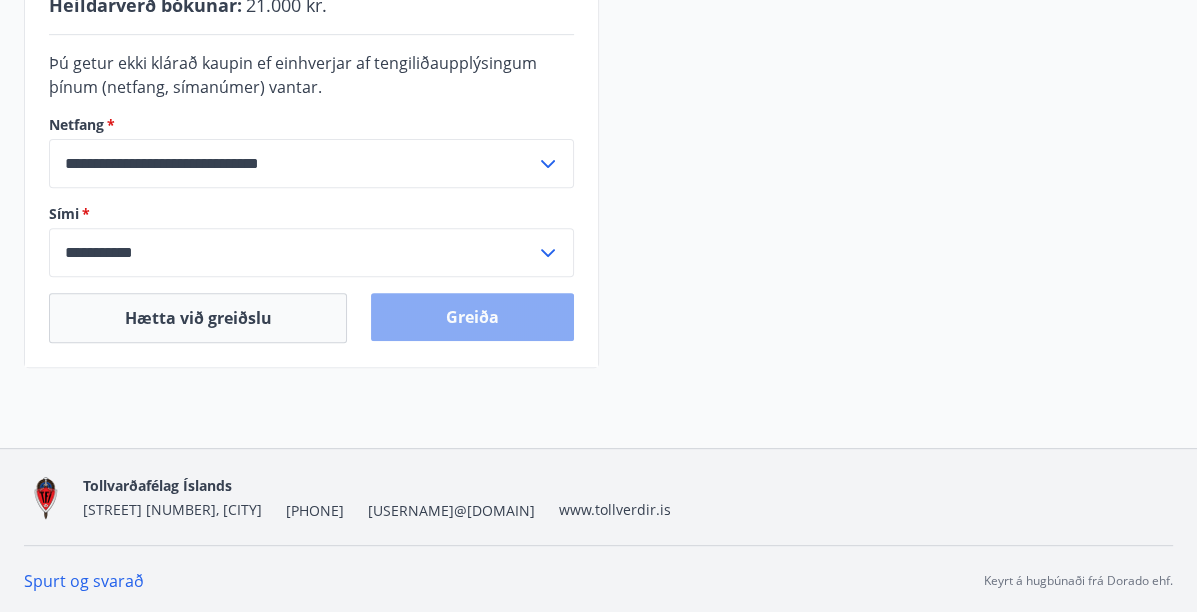 click on "Greiða" at bounding box center [472, 317] 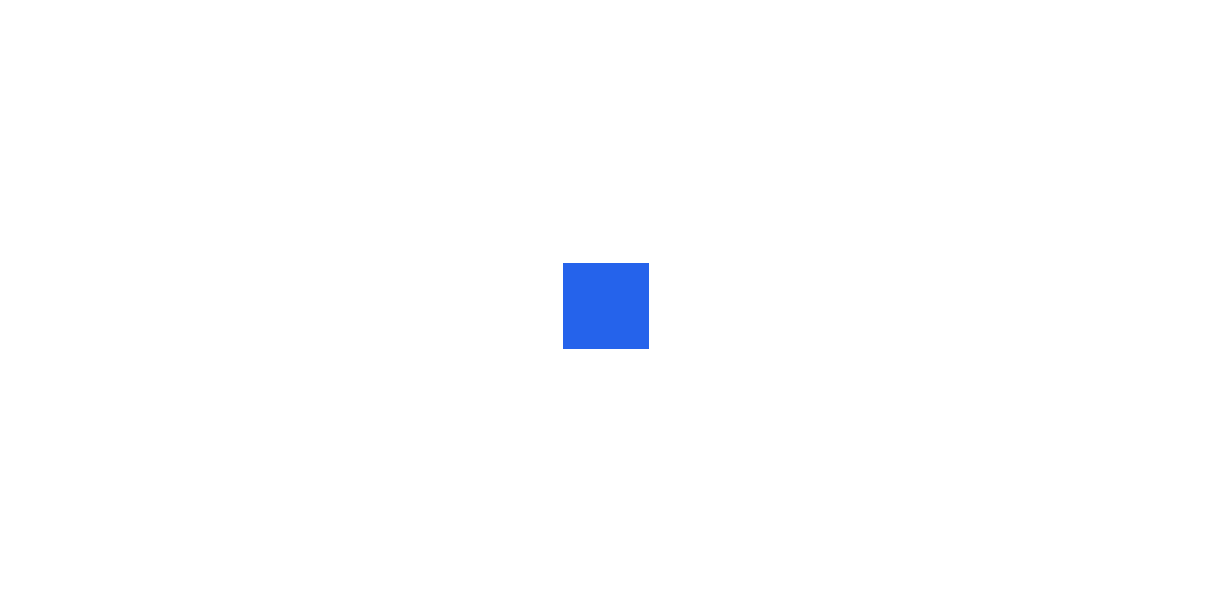 scroll, scrollTop: 0, scrollLeft: 0, axis: both 